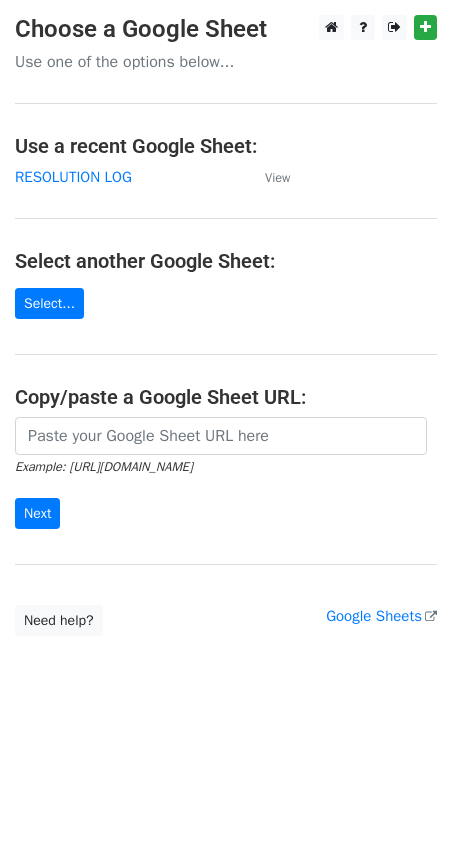 scroll, scrollTop: 0, scrollLeft: 0, axis: both 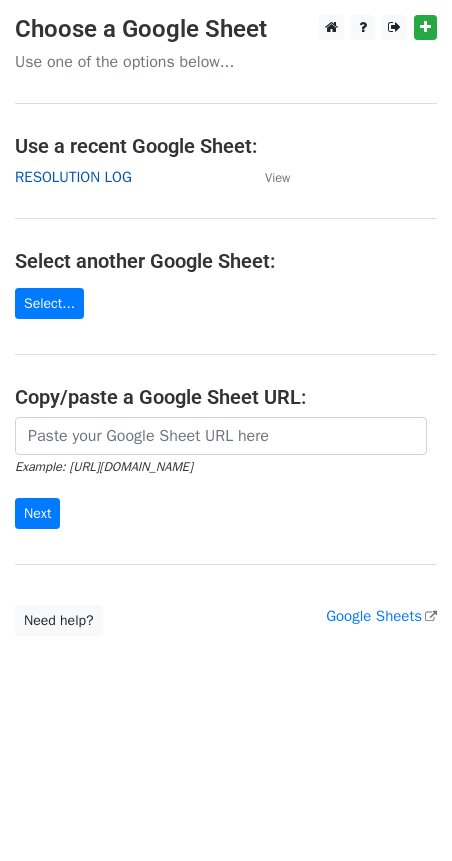 click on "RESOLUTION LOG" at bounding box center [73, 177] 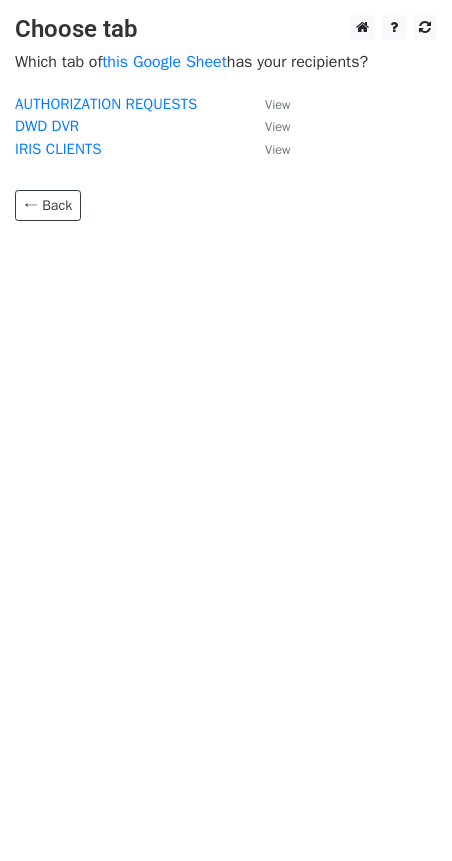 scroll, scrollTop: 0, scrollLeft: 0, axis: both 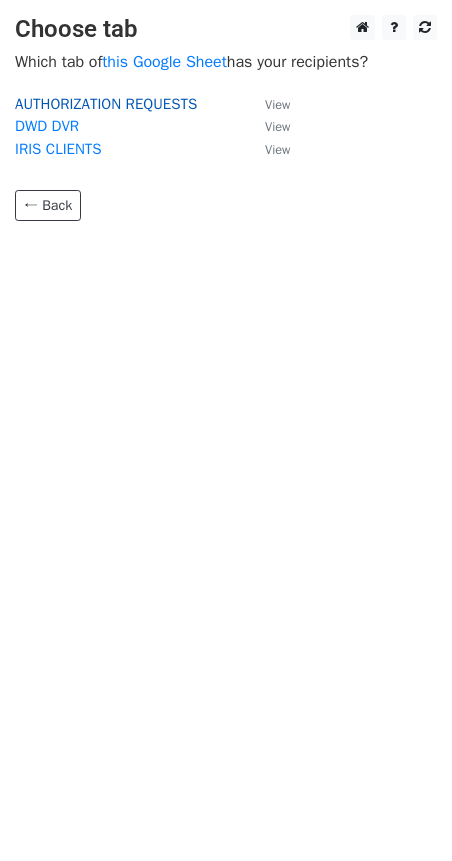 click on "AUTHORIZATION REQUESTS" at bounding box center [106, 104] 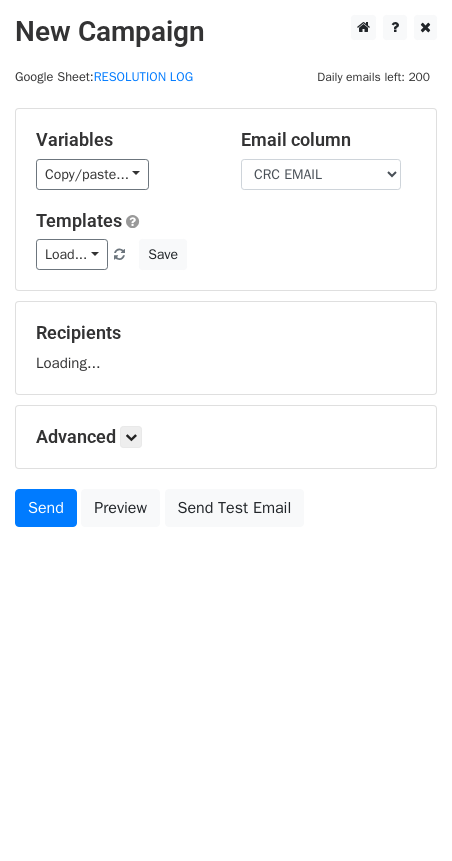 scroll, scrollTop: 0, scrollLeft: 0, axis: both 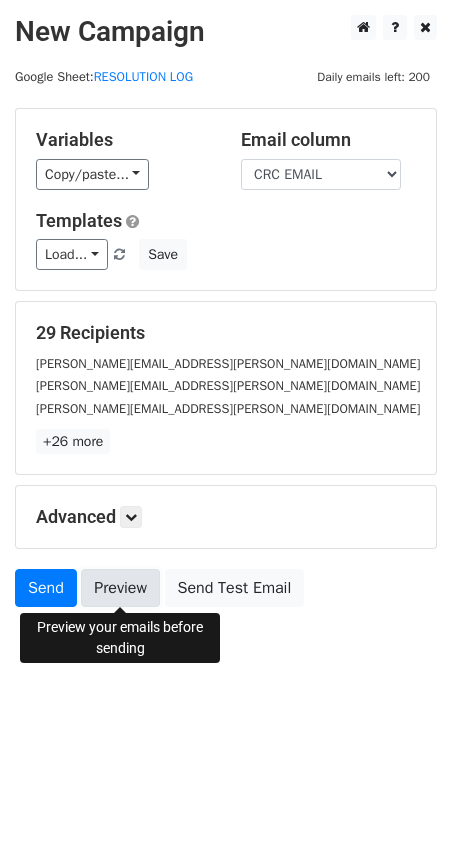 click on "Preview" at bounding box center (120, 588) 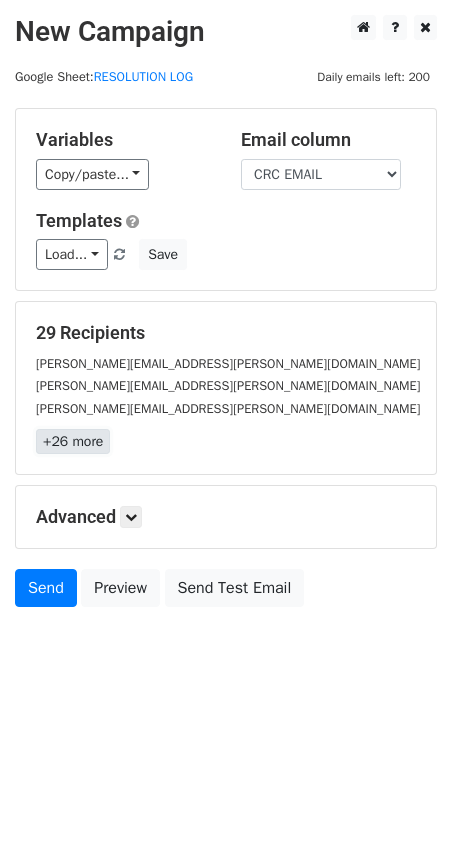 click on "+26 more" at bounding box center [73, 441] 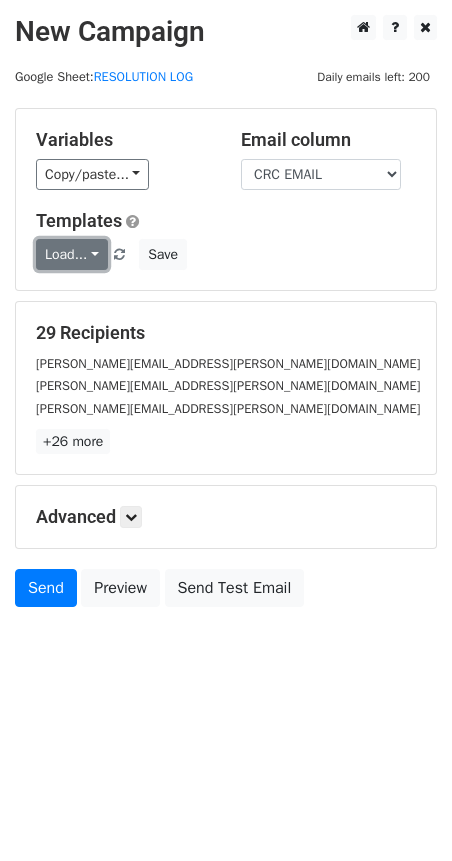 click on "Load..." at bounding box center (72, 254) 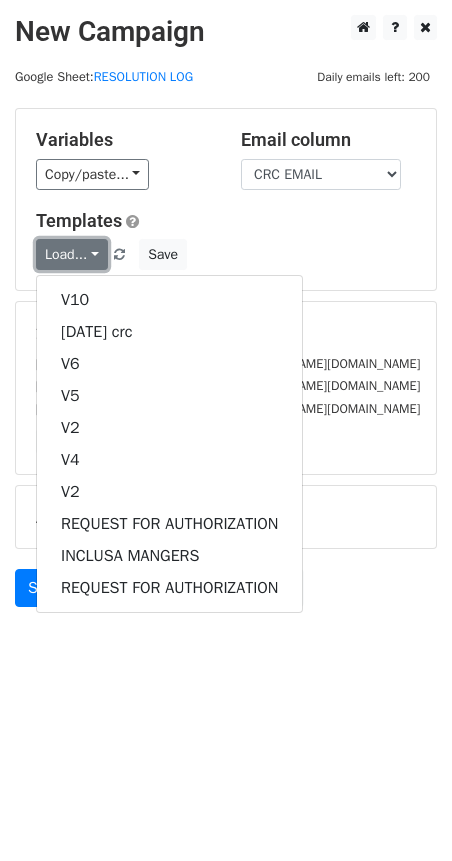 click on "Load..." at bounding box center [72, 254] 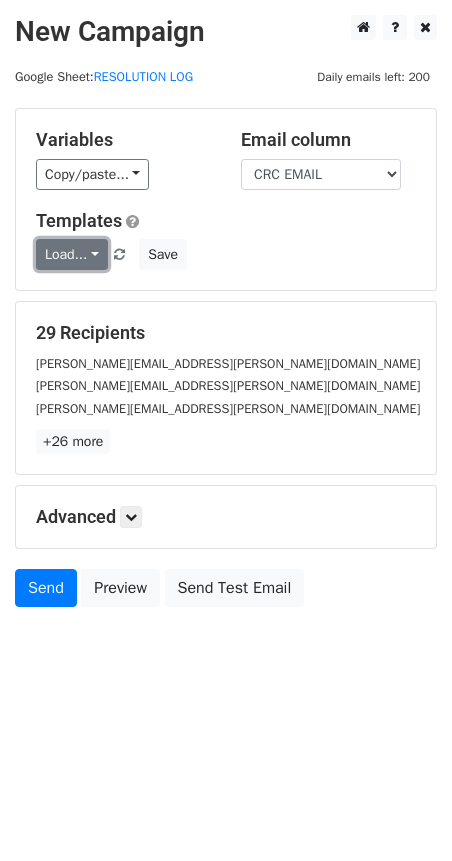 click on "Load..." at bounding box center [72, 254] 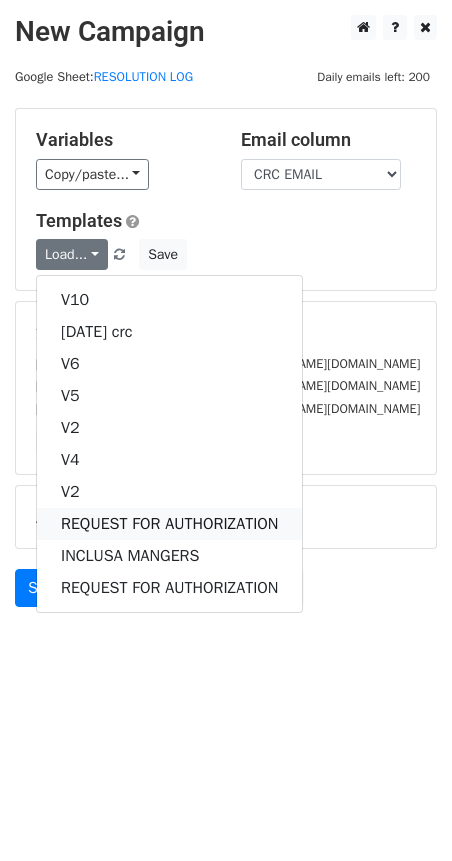 click on "REQUEST FOR AUTHORIZATION" at bounding box center [169, 524] 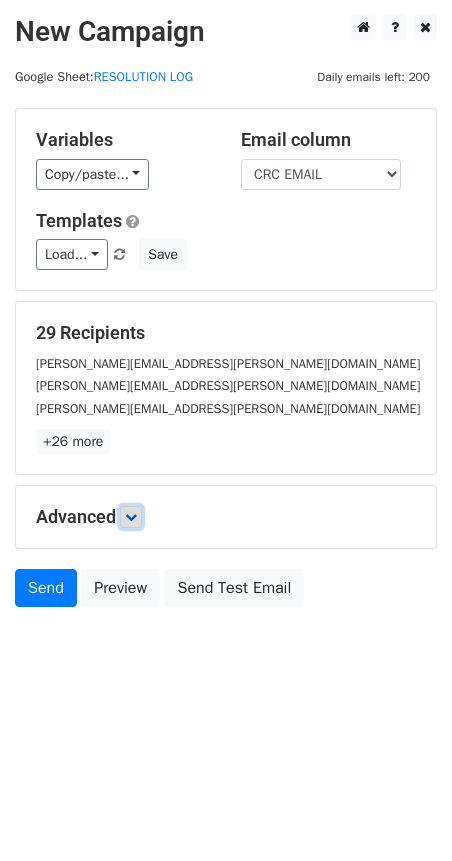 click at bounding box center [131, 517] 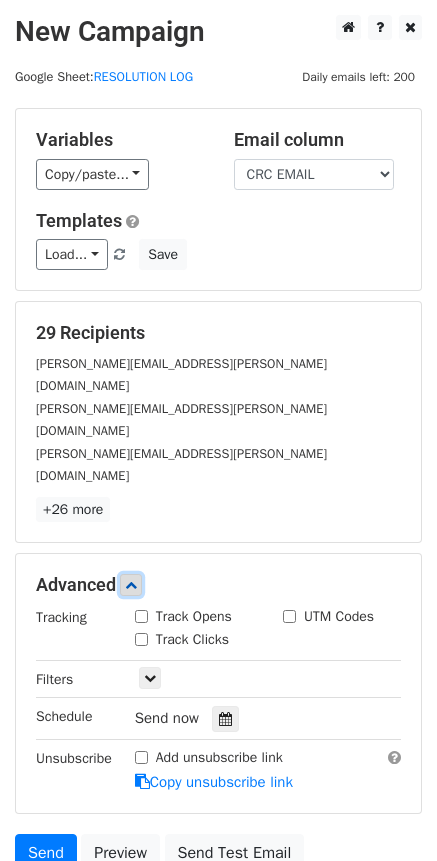 click at bounding box center (131, 585) 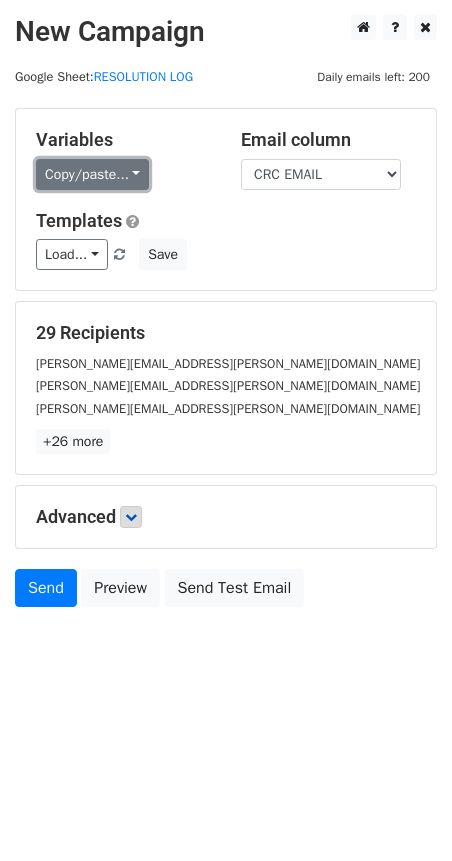 click on "Copy/paste..." at bounding box center [92, 174] 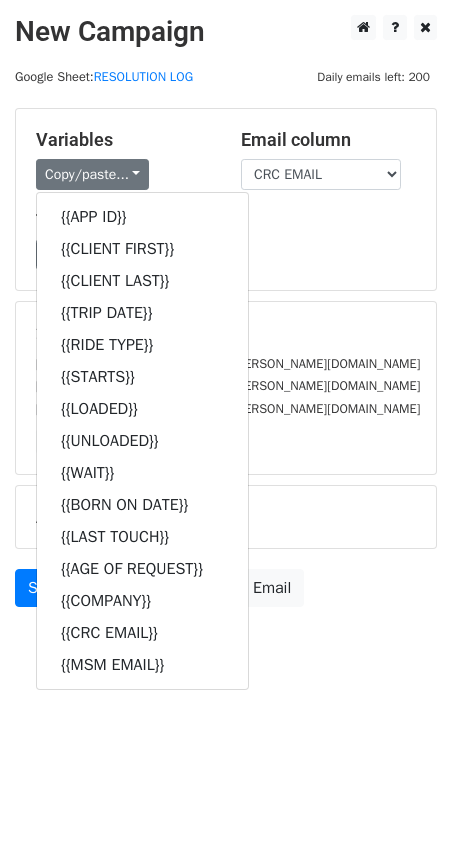click on "Variables" at bounding box center (123, 140) 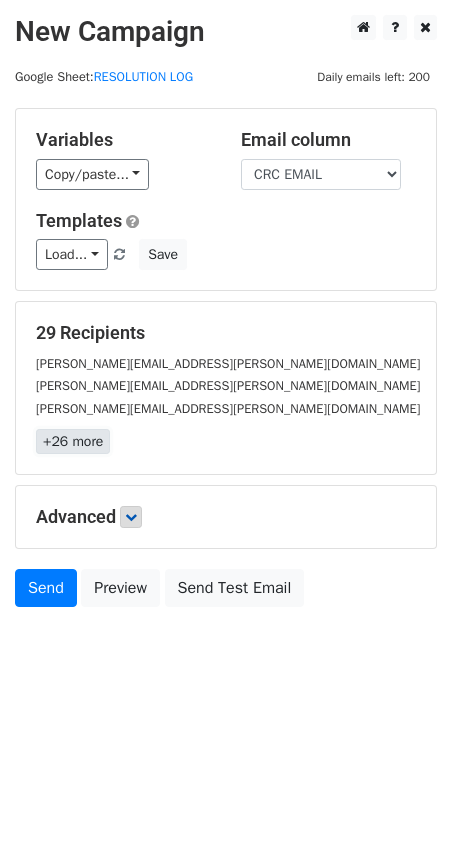 click on "+26 more" at bounding box center (73, 441) 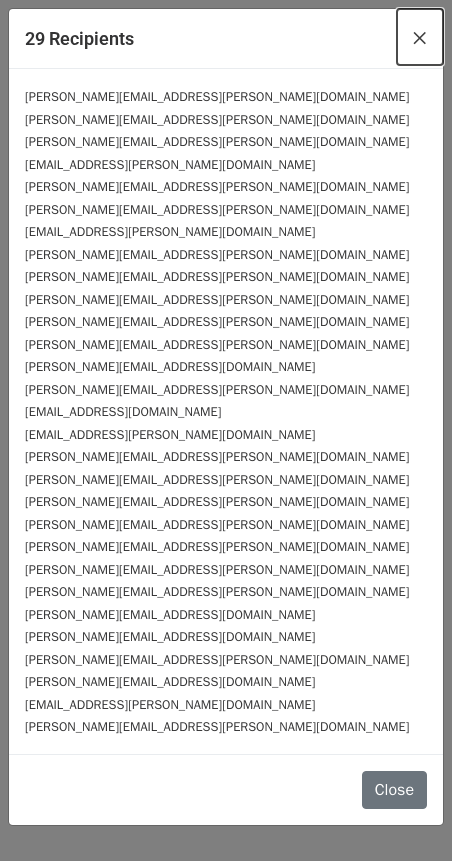 click on "×" at bounding box center (420, 37) 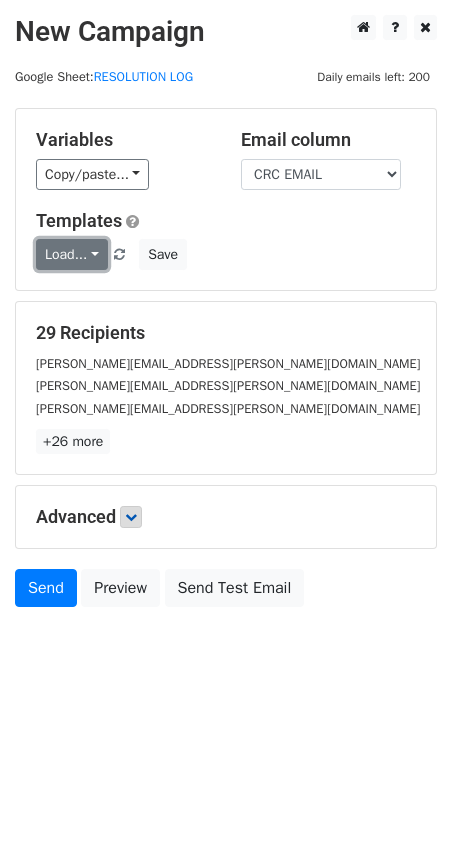 click on "Load..." at bounding box center (72, 254) 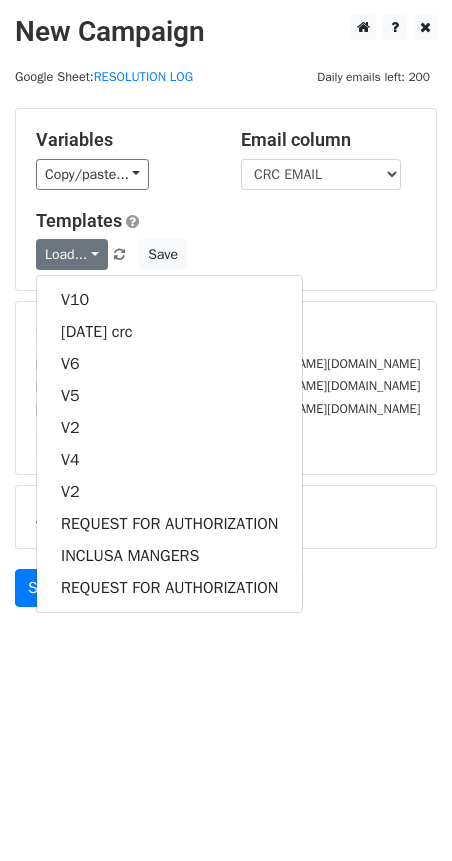 click on "Templates
Load...
V10
05 12 2025 crc
V6
V5
V2
V4
V2
REQUEST FOR AUTHORIZATION
INCLUSA MANGERS
REQUEST FOR AUTHORIZATION
Save" at bounding box center (226, 240) 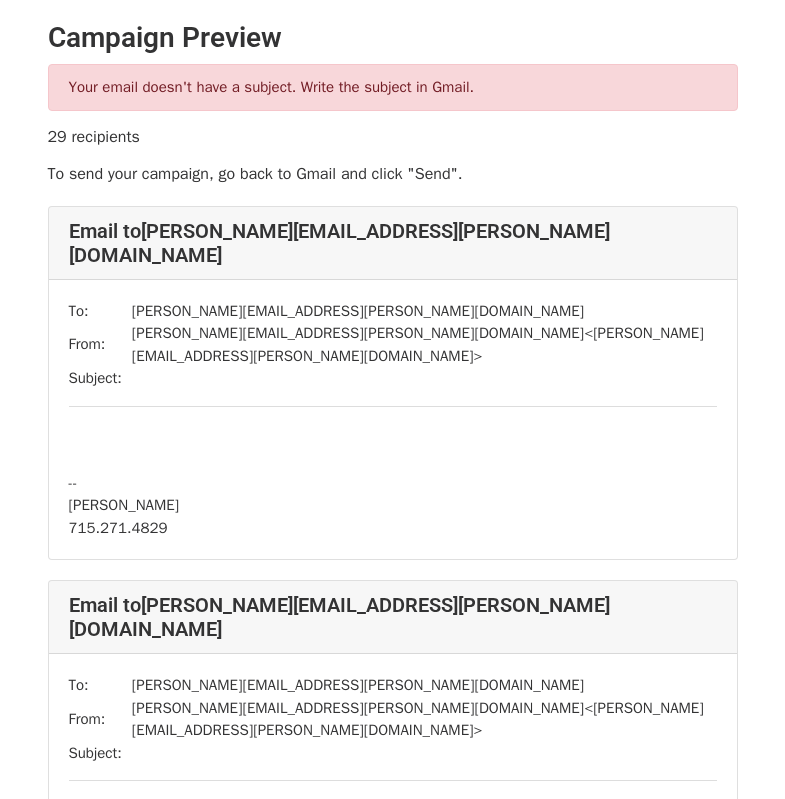 scroll, scrollTop: 0, scrollLeft: 0, axis: both 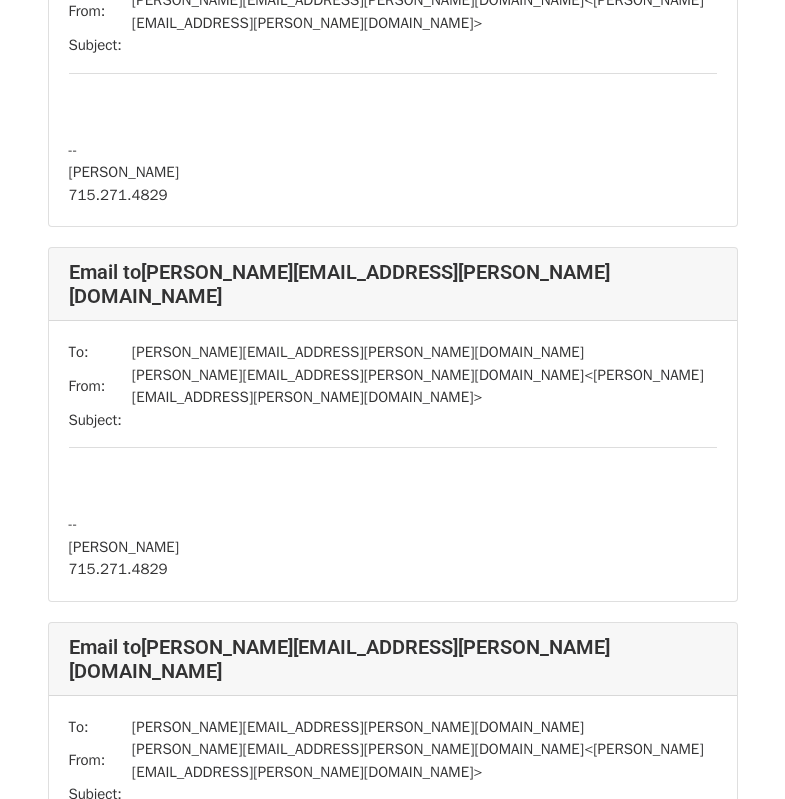 click on "--  Dwayne B Lambert 715.271.4829" at bounding box center (393, 524) 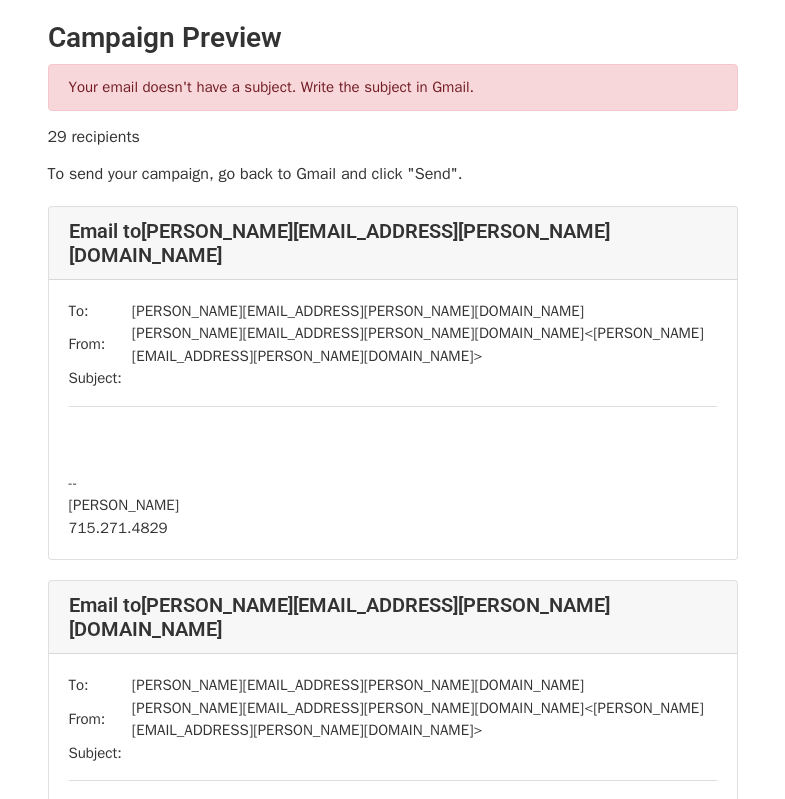 click at bounding box center (393, 460) 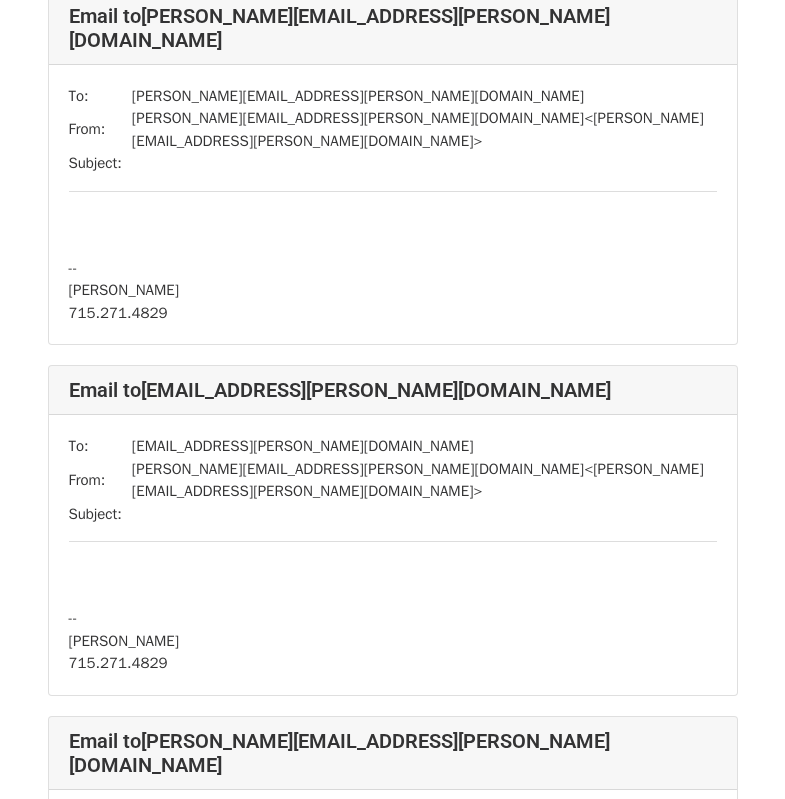 scroll, scrollTop: 1000, scrollLeft: 0, axis: vertical 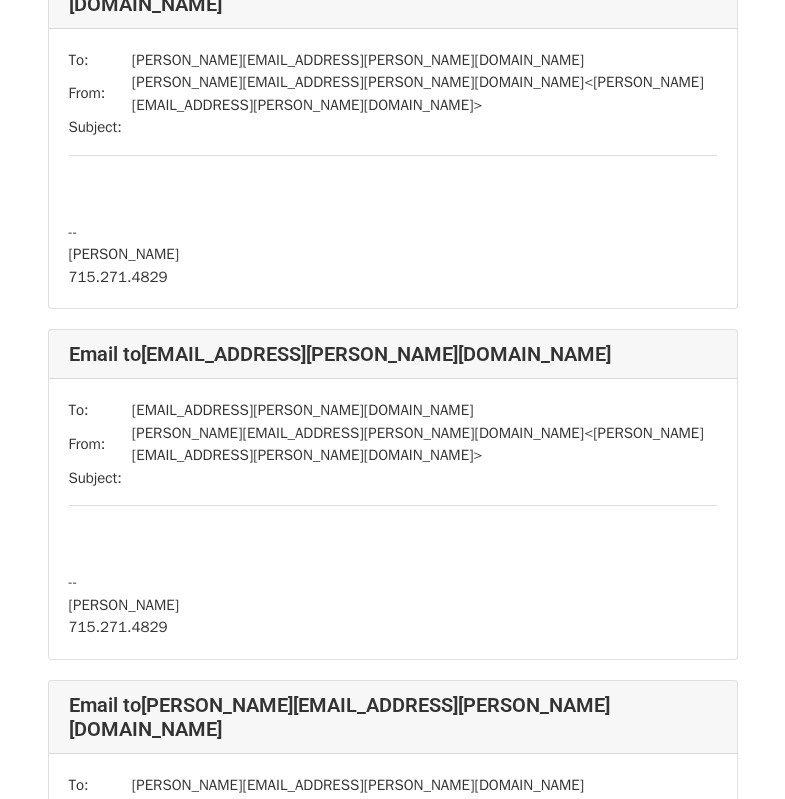 click at bounding box center [393, 912] 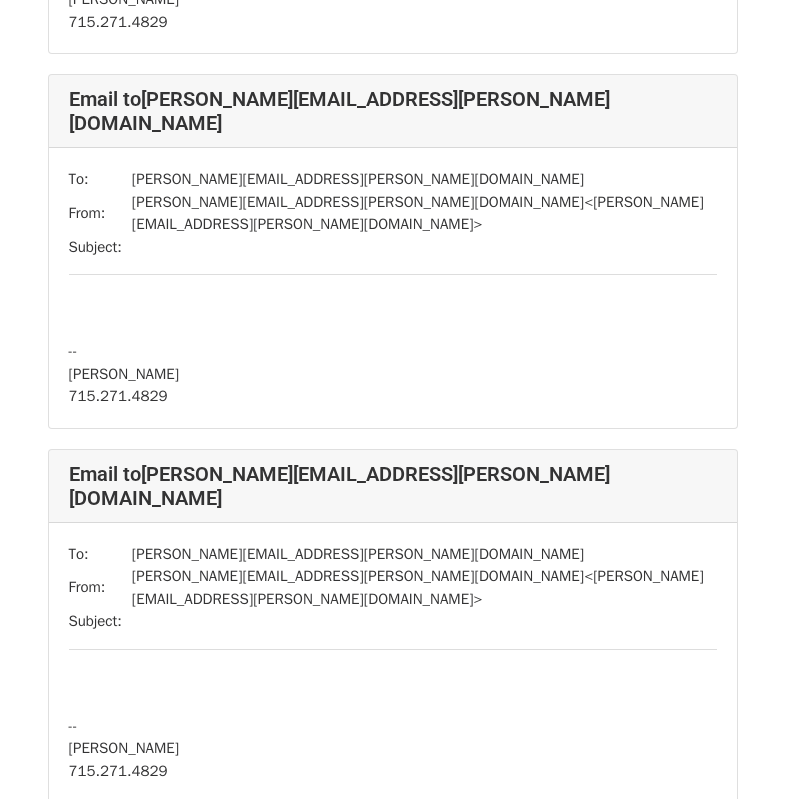 scroll, scrollTop: 0, scrollLeft: 0, axis: both 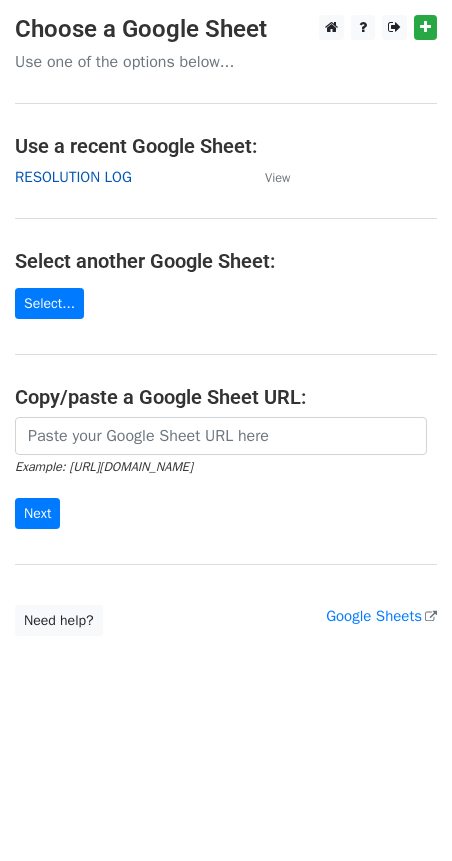click on "RESOLUTION LOG" at bounding box center [73, 177] 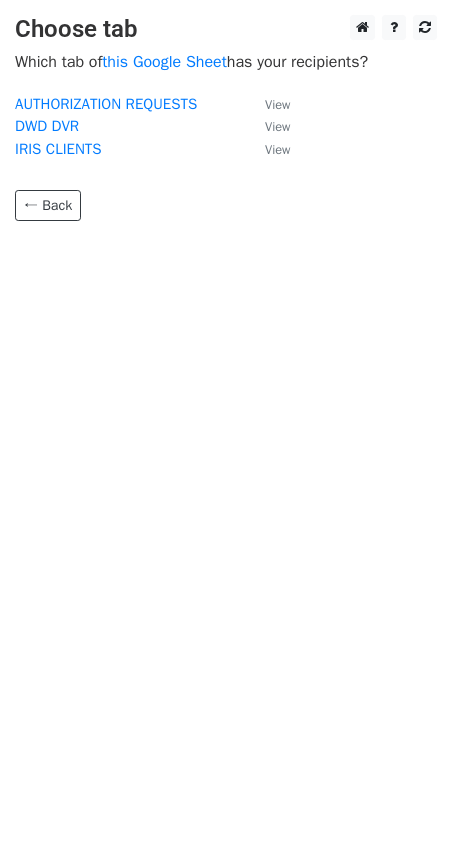scroll, scrollTop: 0, scrollLeft: 0, axis: both 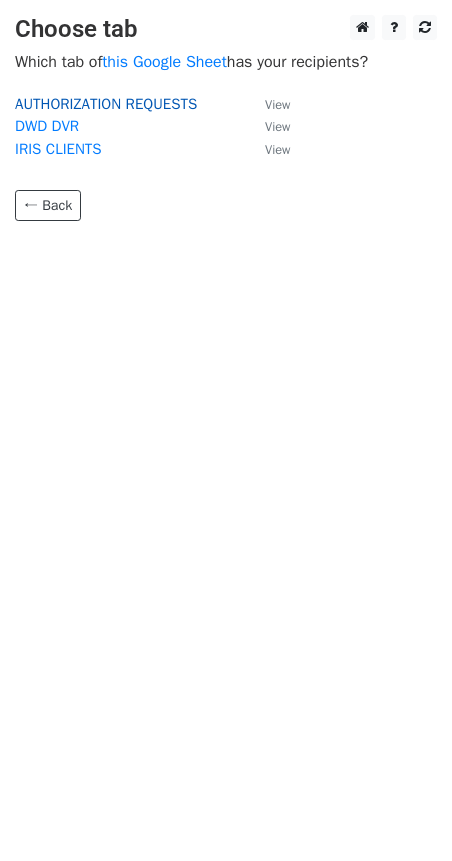click on "AUTHORIZATION REQUESTS" at bounding box center (106, 104) 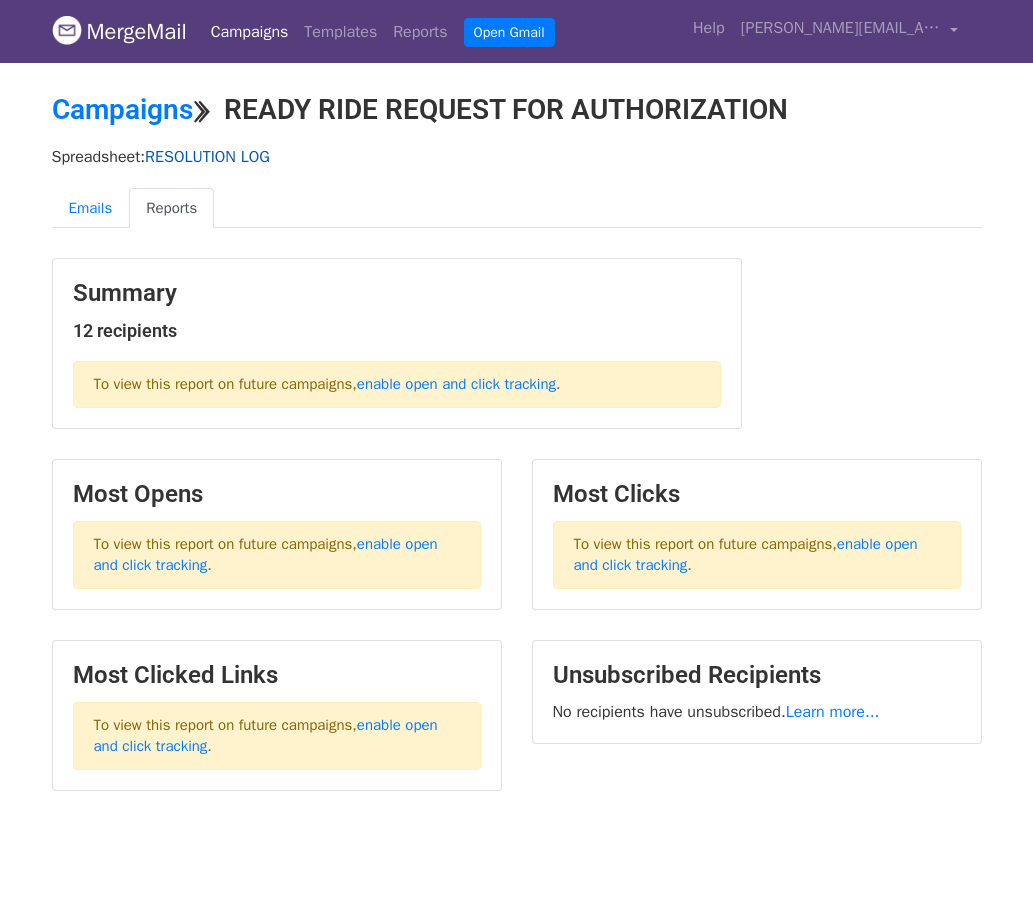 scroll, scrollTop: 0, scrollLeft: 0, axis: both 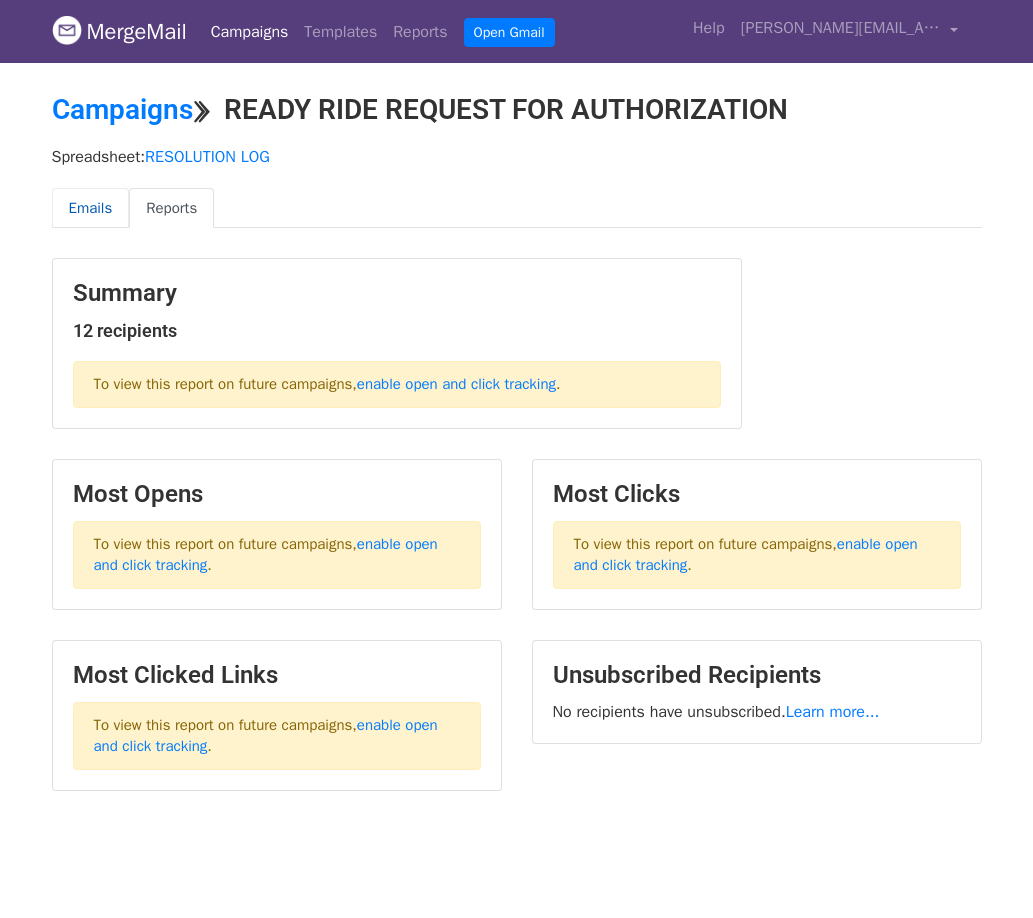 click on "Emails" at bounding box center (91, 208) 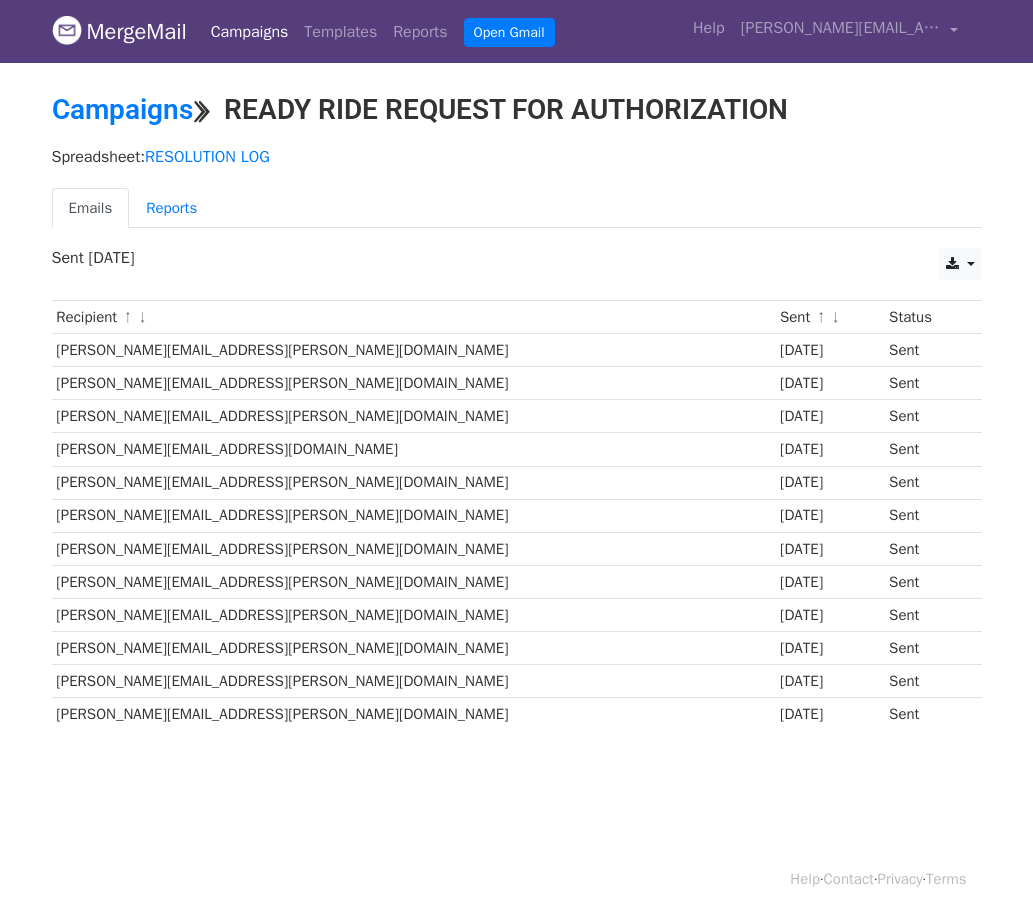 scroll, scrollTop: 0, scrollLeft: 0, axis: both 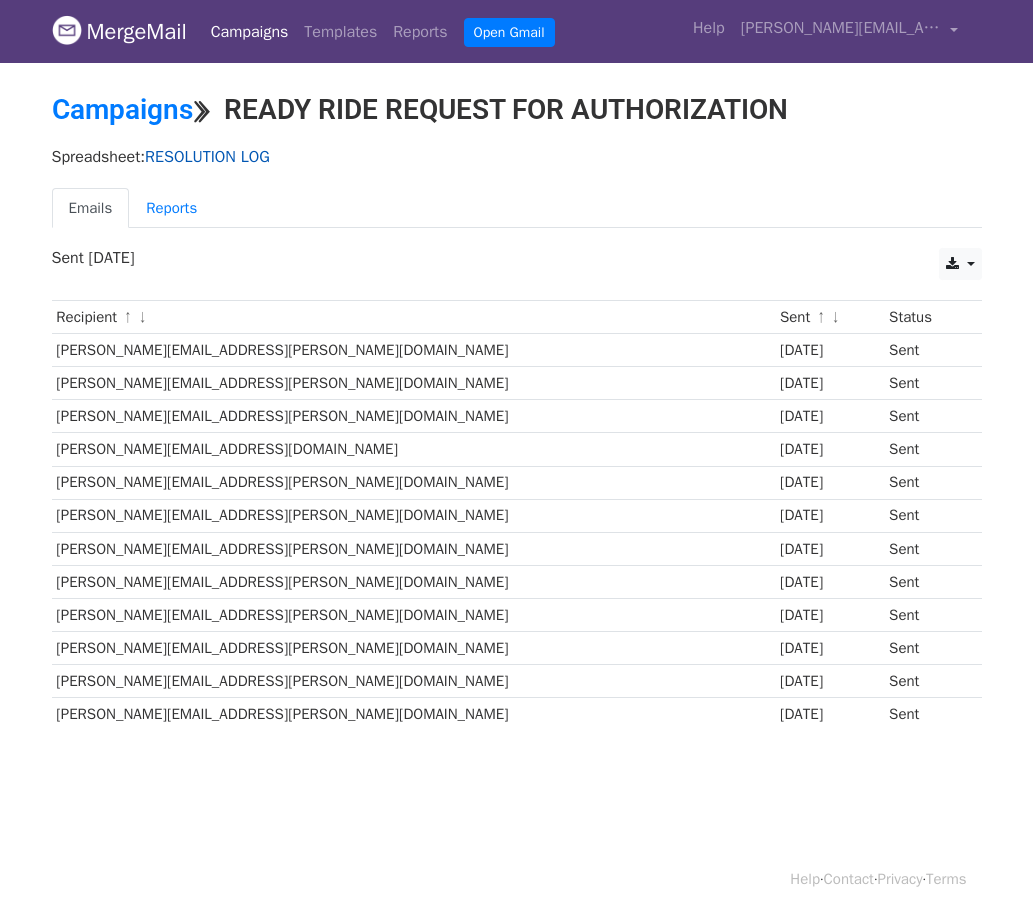 click on "RESOLUTION LOG" at bounding box center (207, 157) 